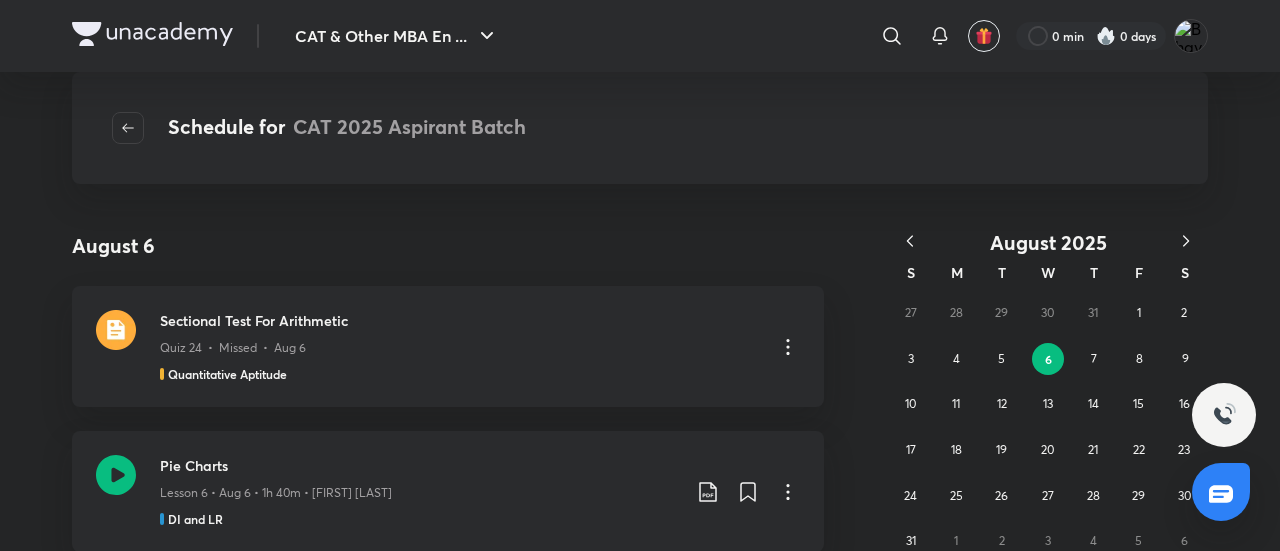 scroll, scrollTop: 0, scrollLeft: 0, axis: both 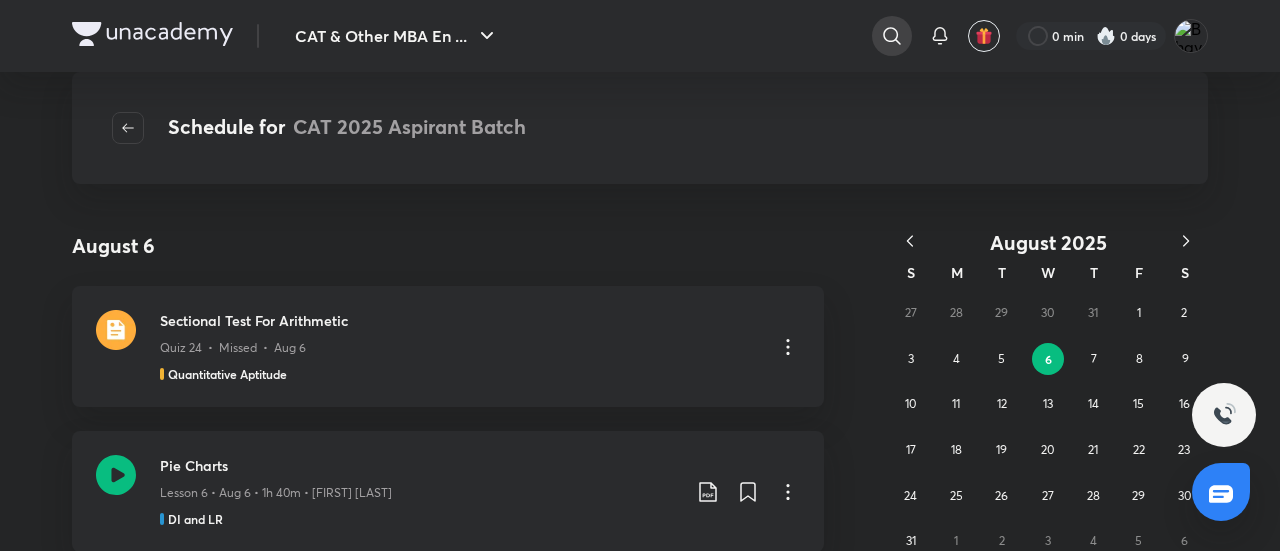 click 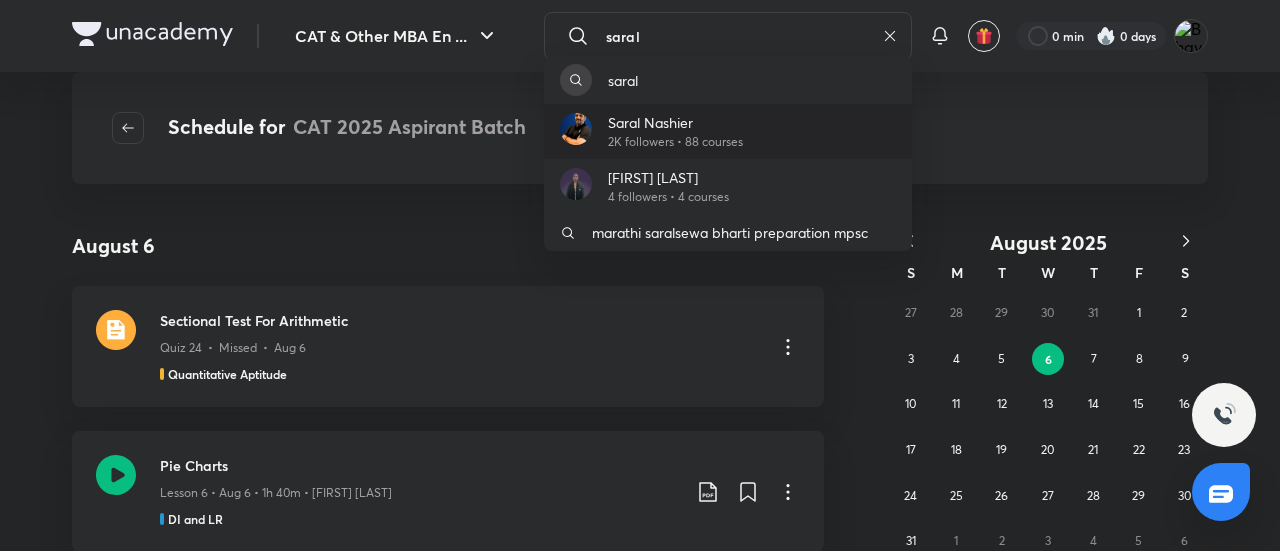 type on "saral" 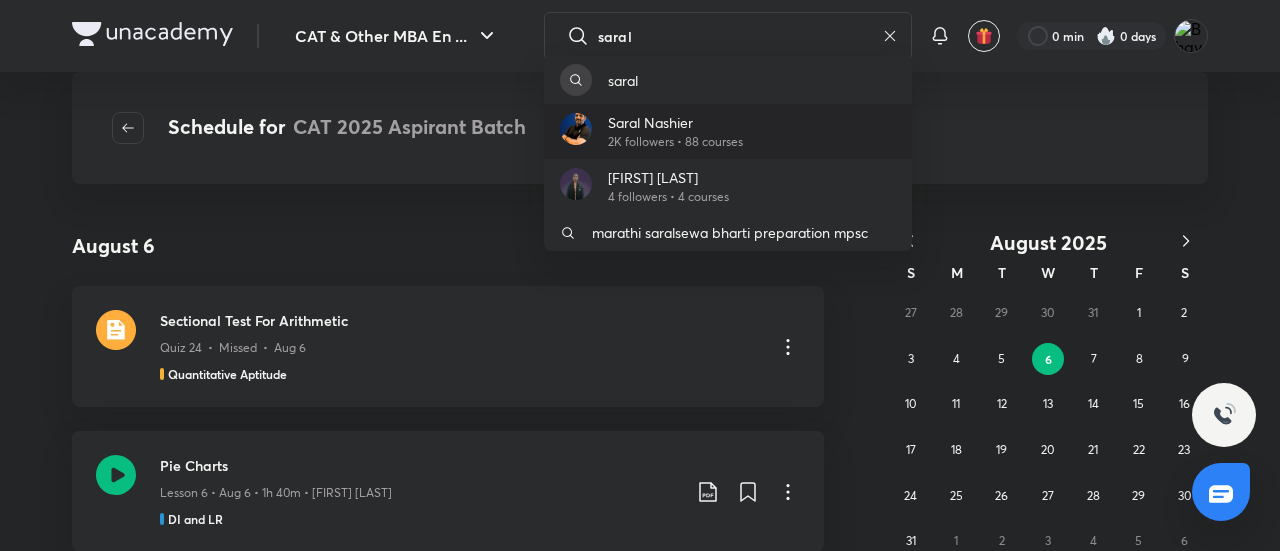 click on "Saral Nashier" at bounding box center [675, 122] 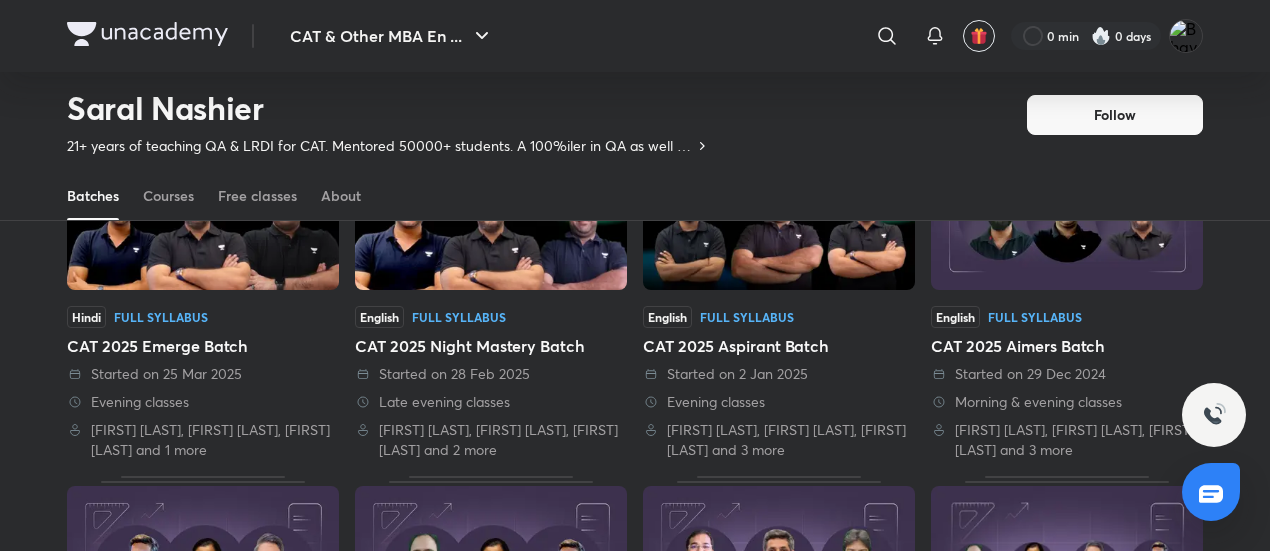 scroll, scrollTop: 786, scrollLeft: 0, axis: vertical 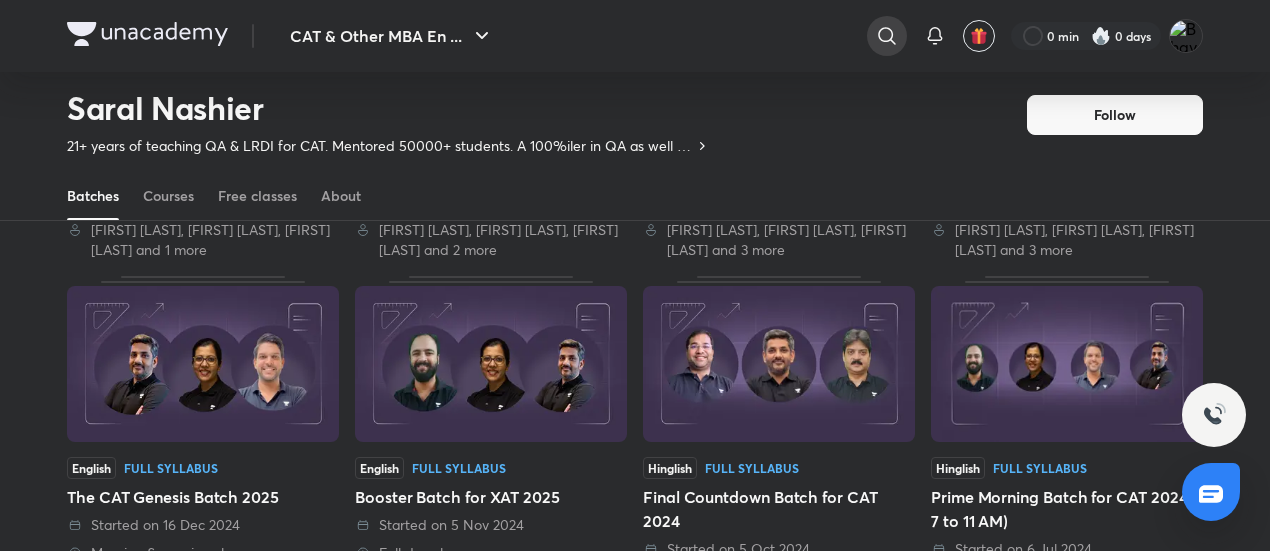 click 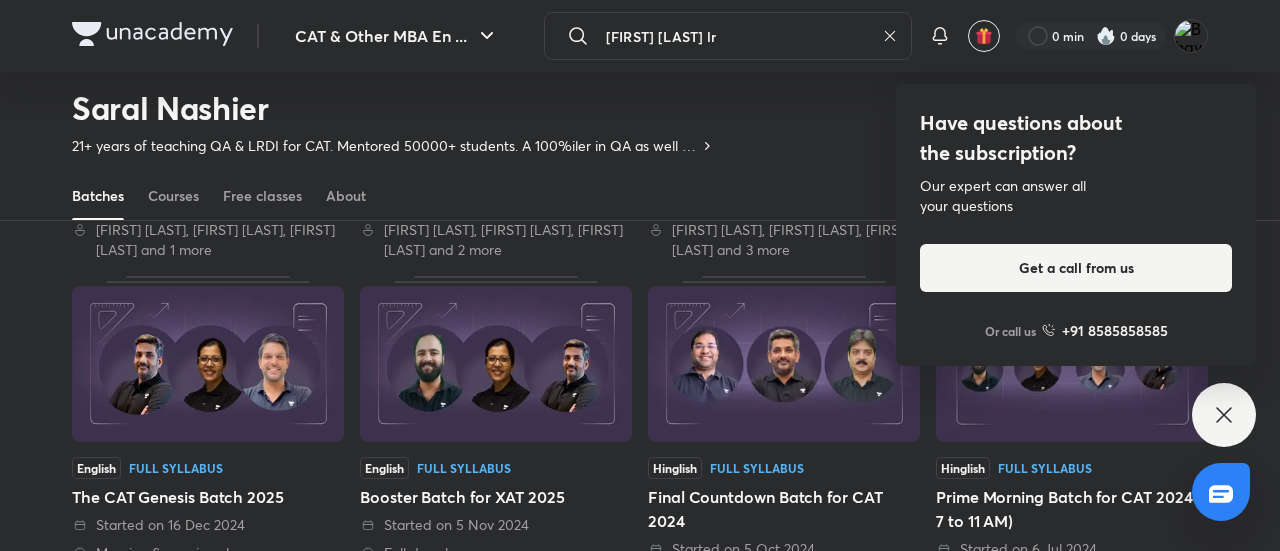 type on "[FIRST] [LAST] lr" 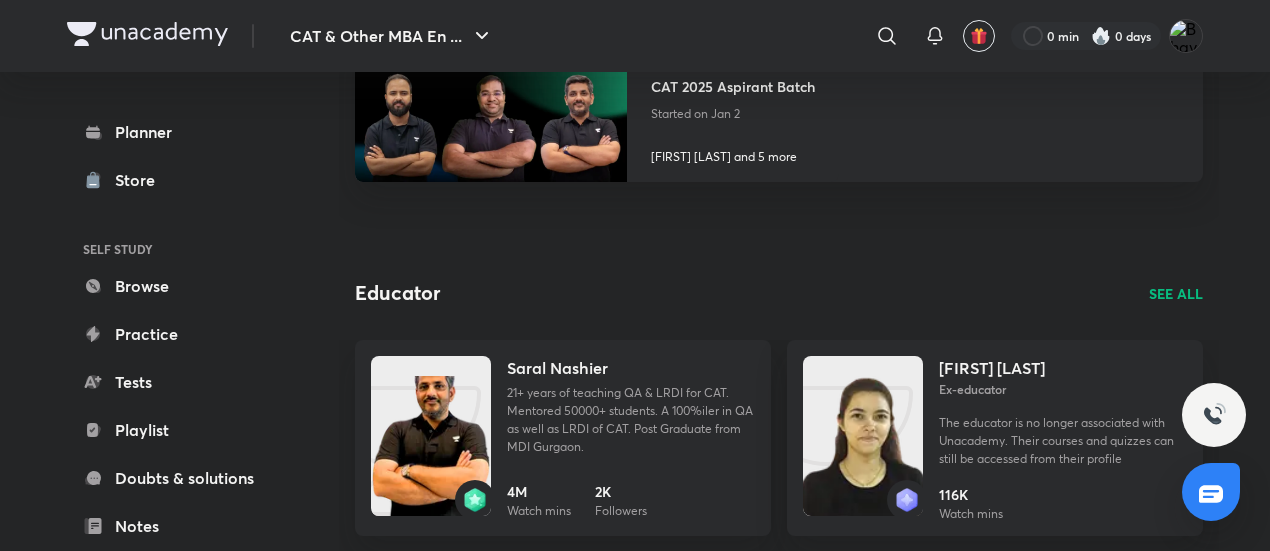 scroll, scrollTop: 1220, scrollLeft: 0, axis: vertical 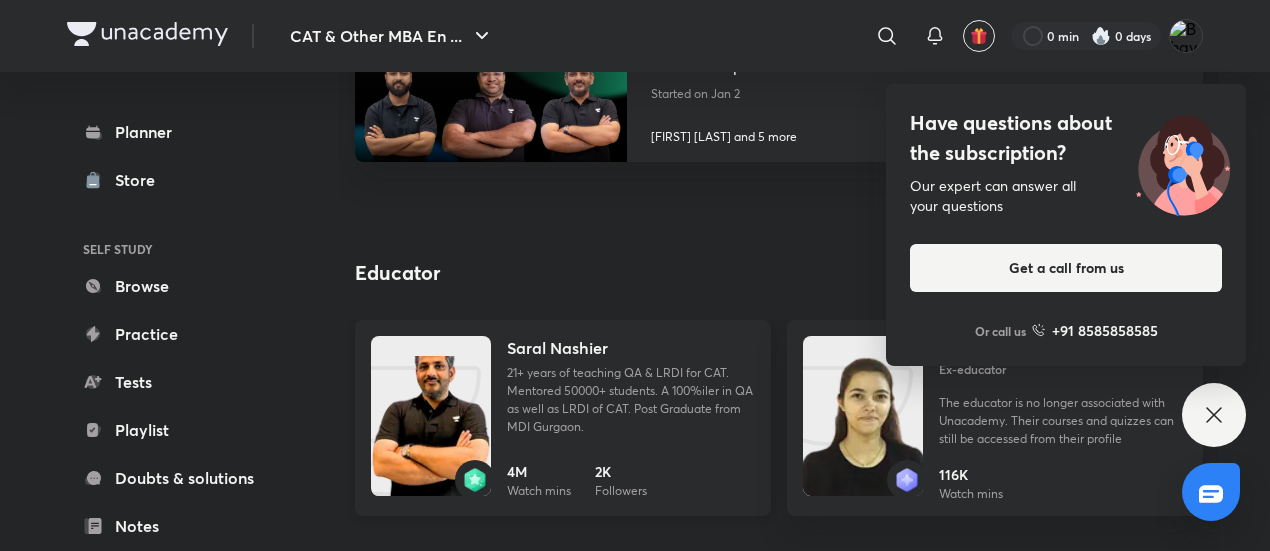 click at bounding box center (431, 436) 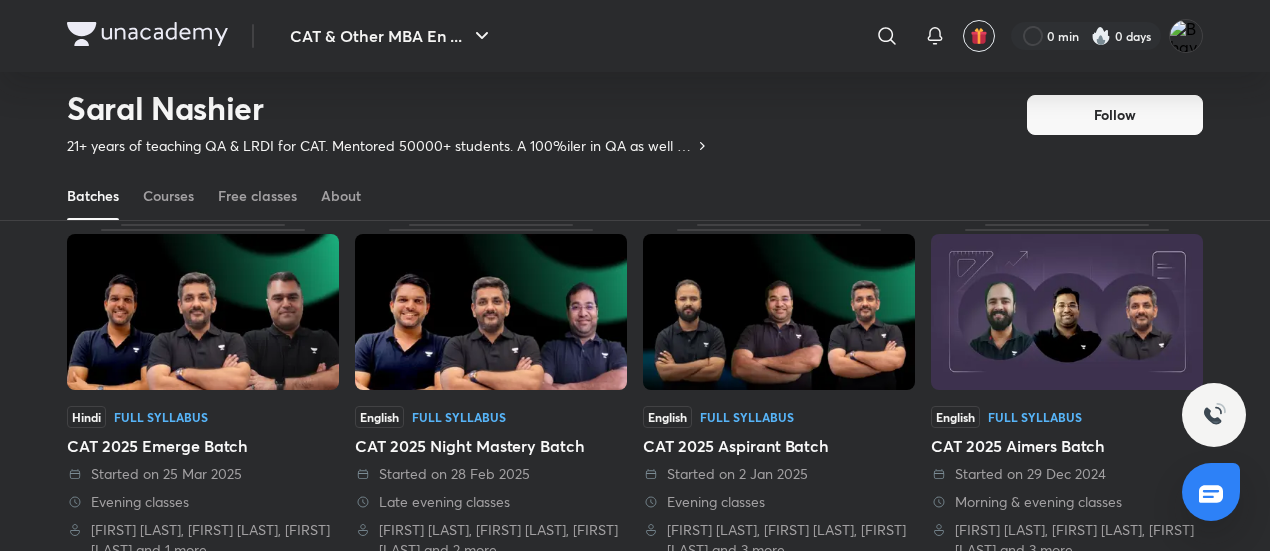 scroll, scrollTop: 786, scrollLeft: 0, axis: vertical 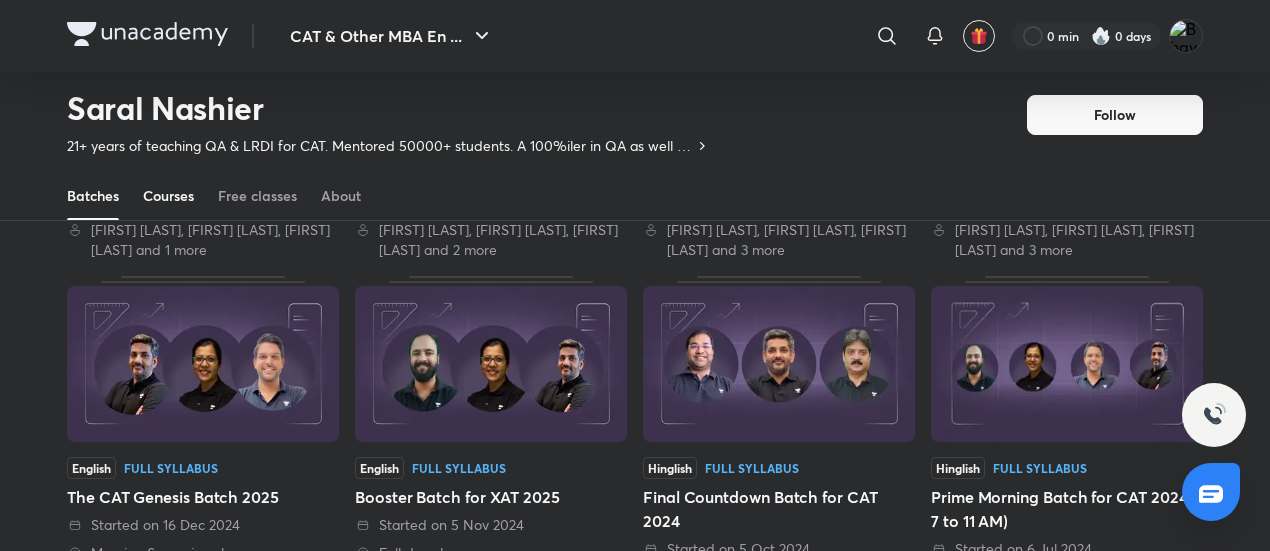 click on "Courses" at bounding box center [168, 196] 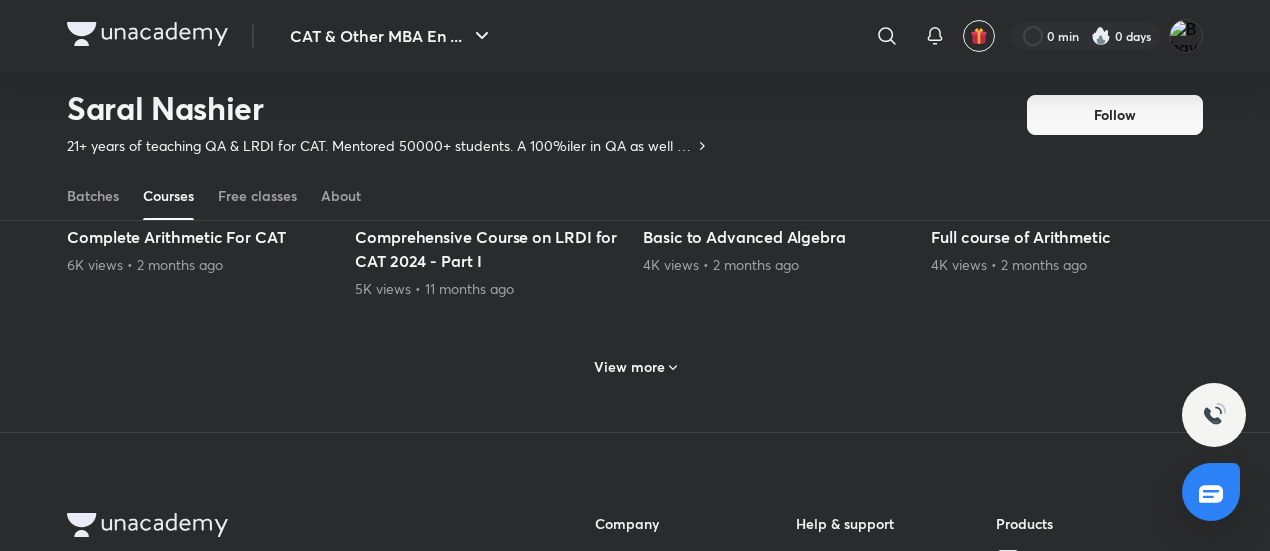 scroll, scrollTop: 1086, scrollLeft: 0, axis: vertical 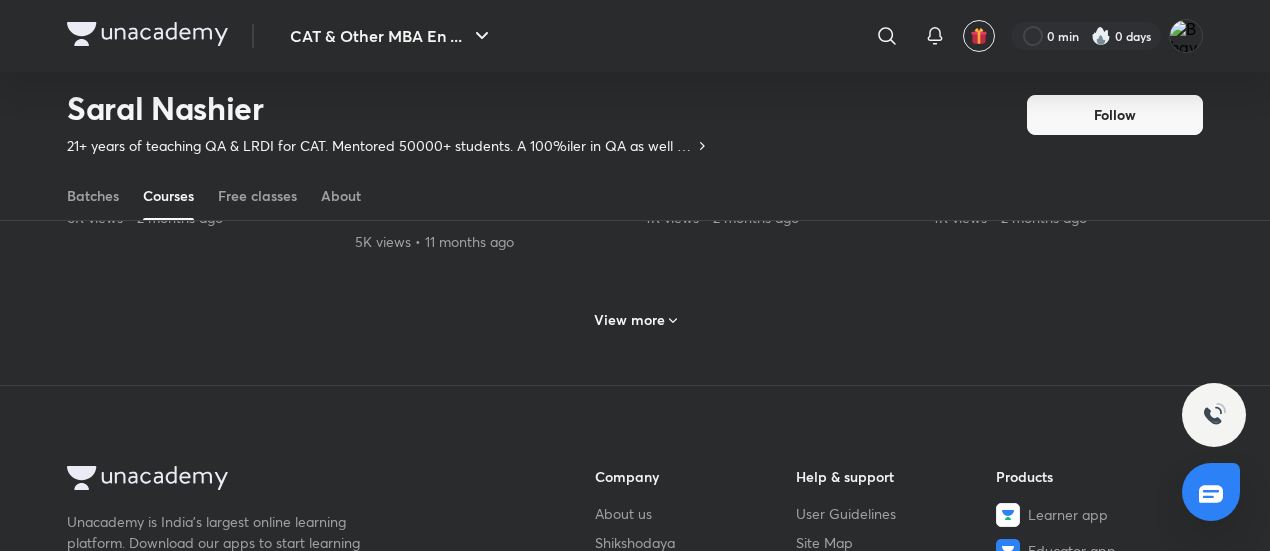 click on "View more" at bounding box center (629, 320) 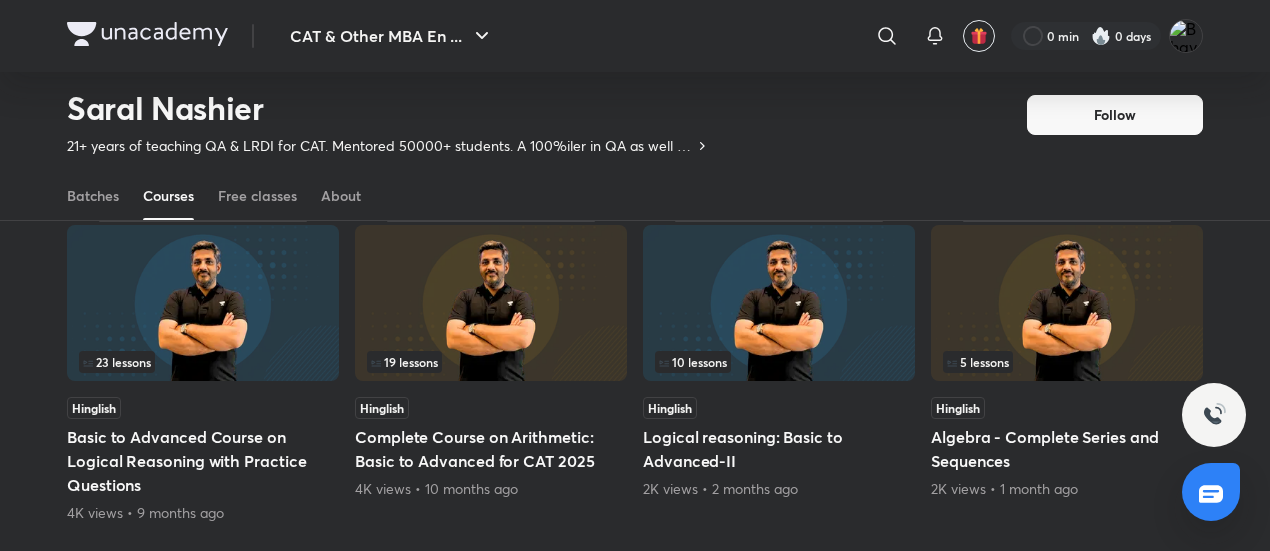 scroll, scrollTop: 1186, scrollLeft: 0, axis: vertical 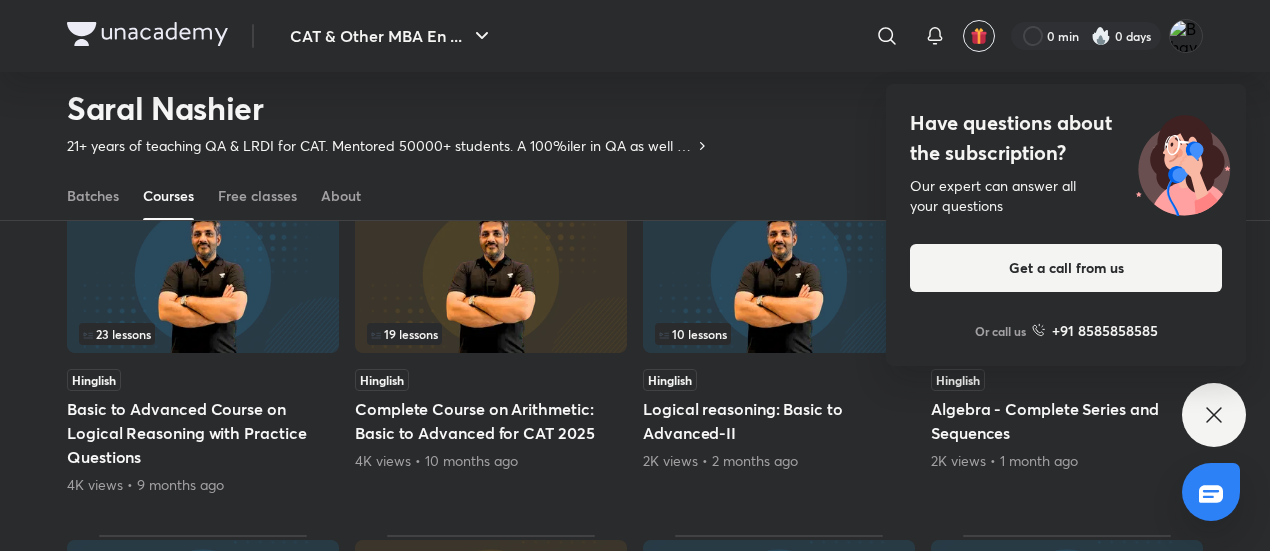 click on "10   lessons" at bounding box center [779, 334] 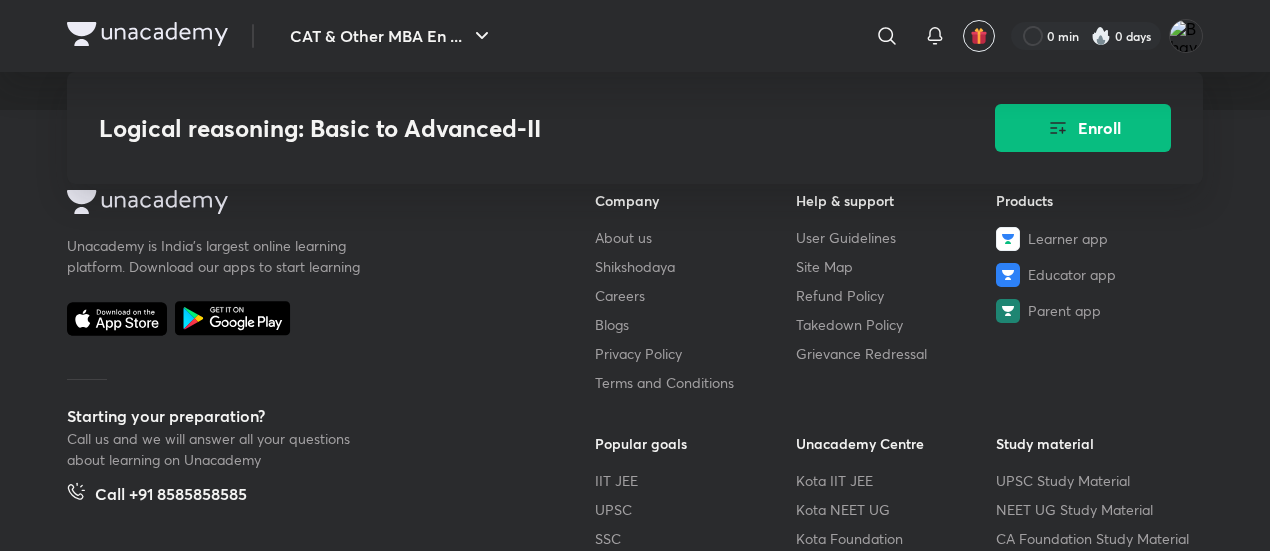 scroll, scrollTop: 2800, scrollLeft: 0, axis: vertical 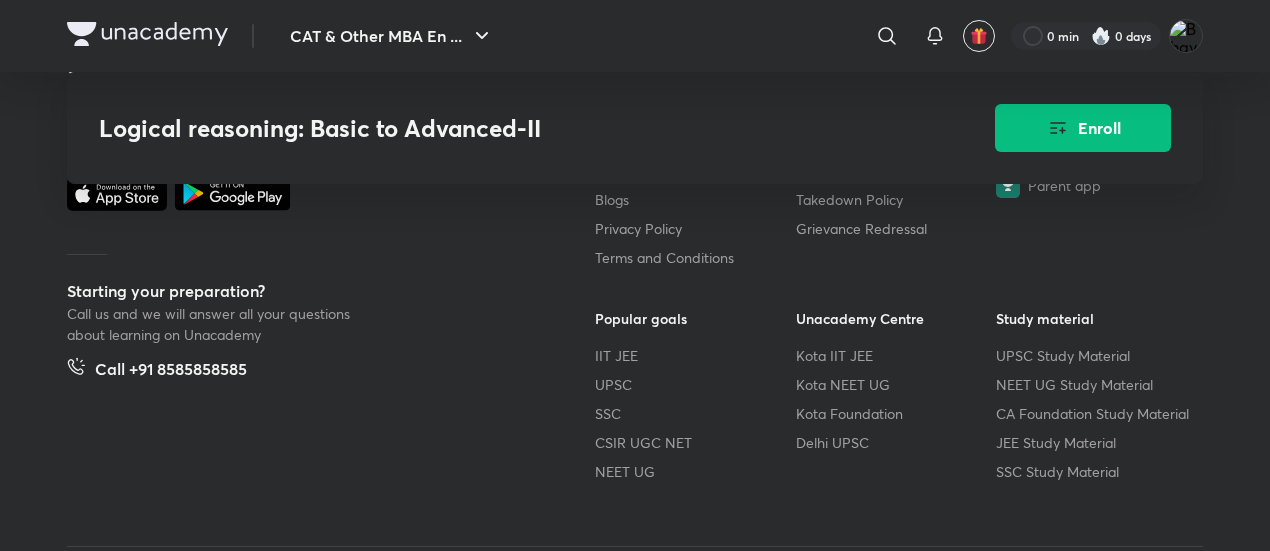 click at bounding box center (147, 34) 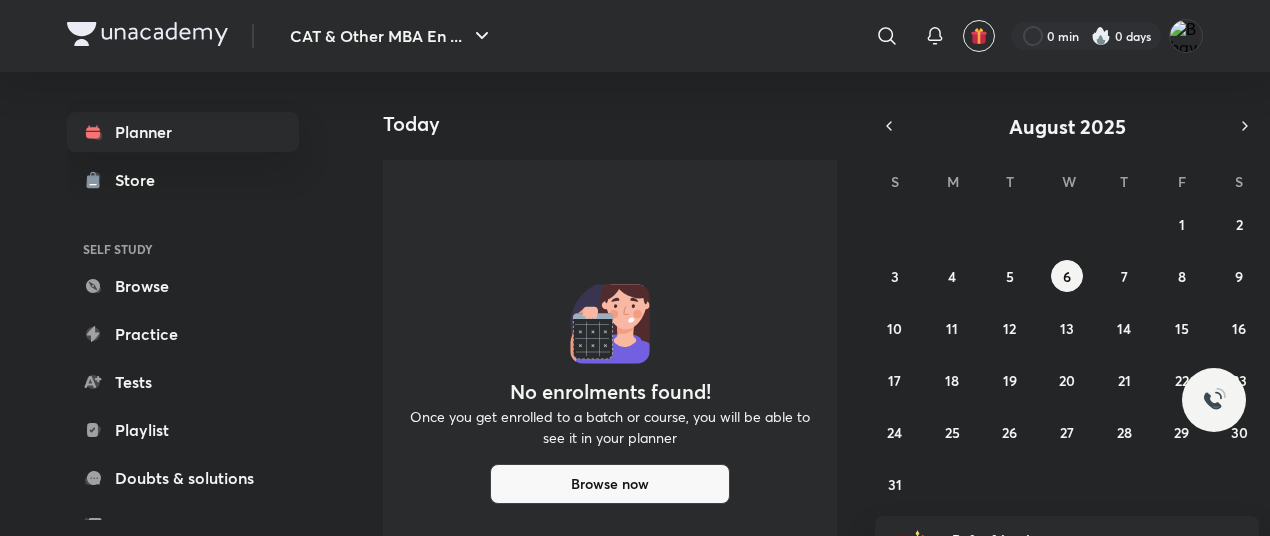 scroll, scrollTop: 0, scrollLeft: 0, axis: both 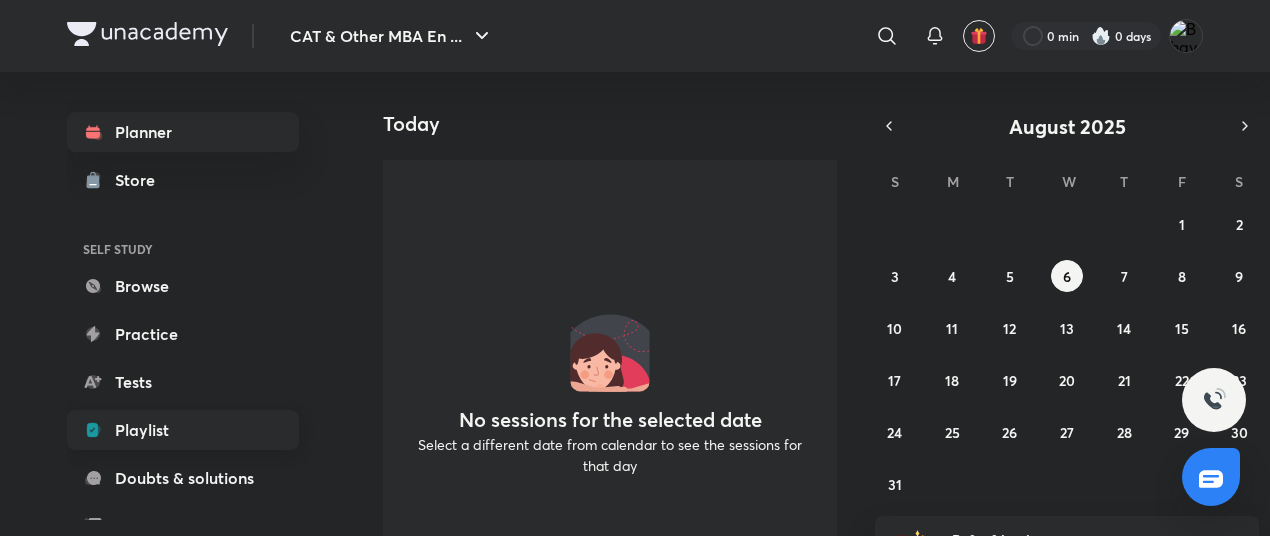 click on "Playlist" at bounding box center (183, 430) 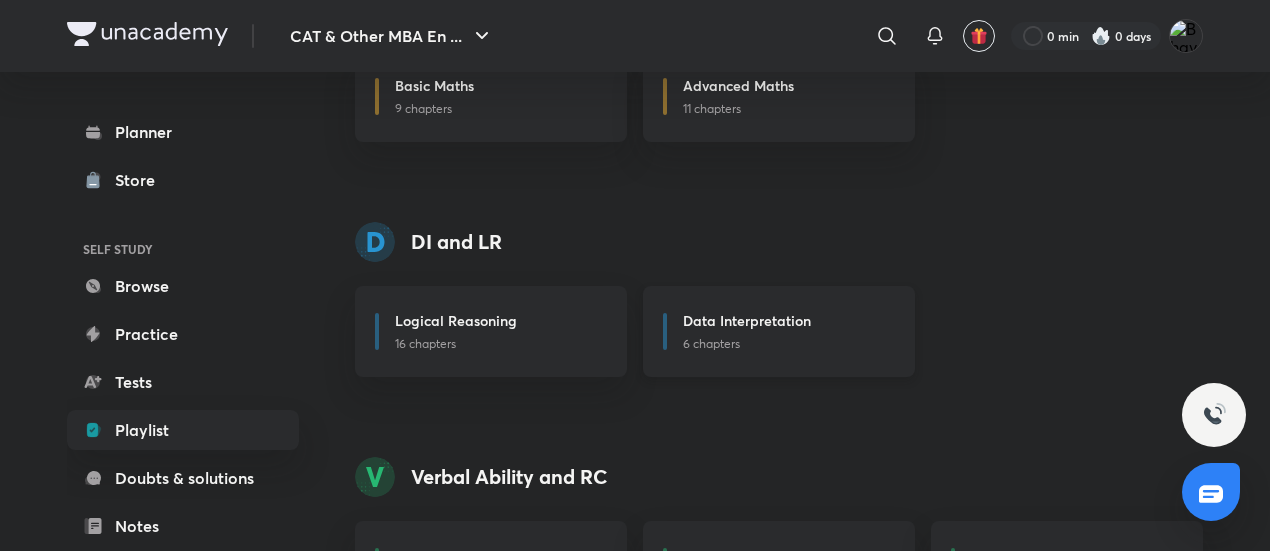 scroll, scrollTop: 372, scrollLeft: 0, axis: vertical 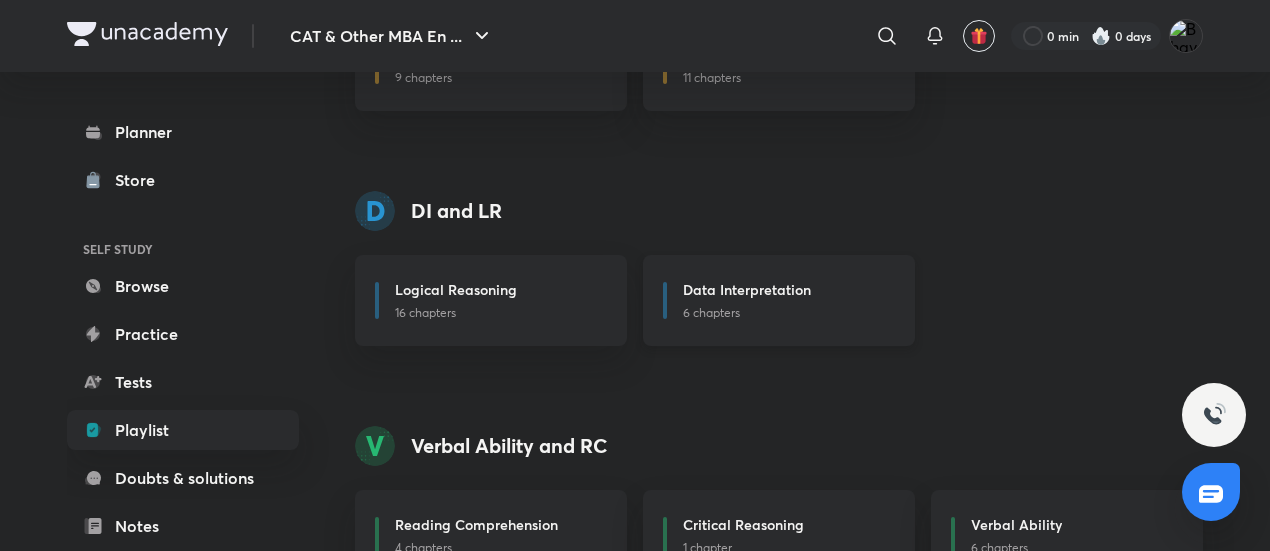 click on "Data Interpretation" at bounding box center (787, 291) 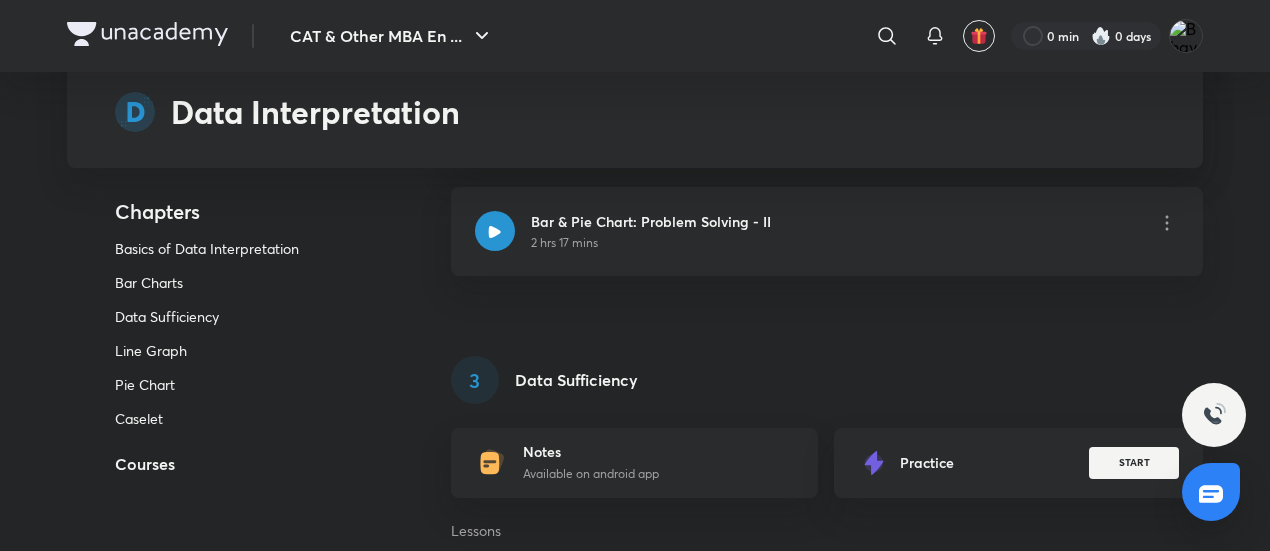 scroll, scrollTop: 2800, scrollLeft: 0, axis: vertical 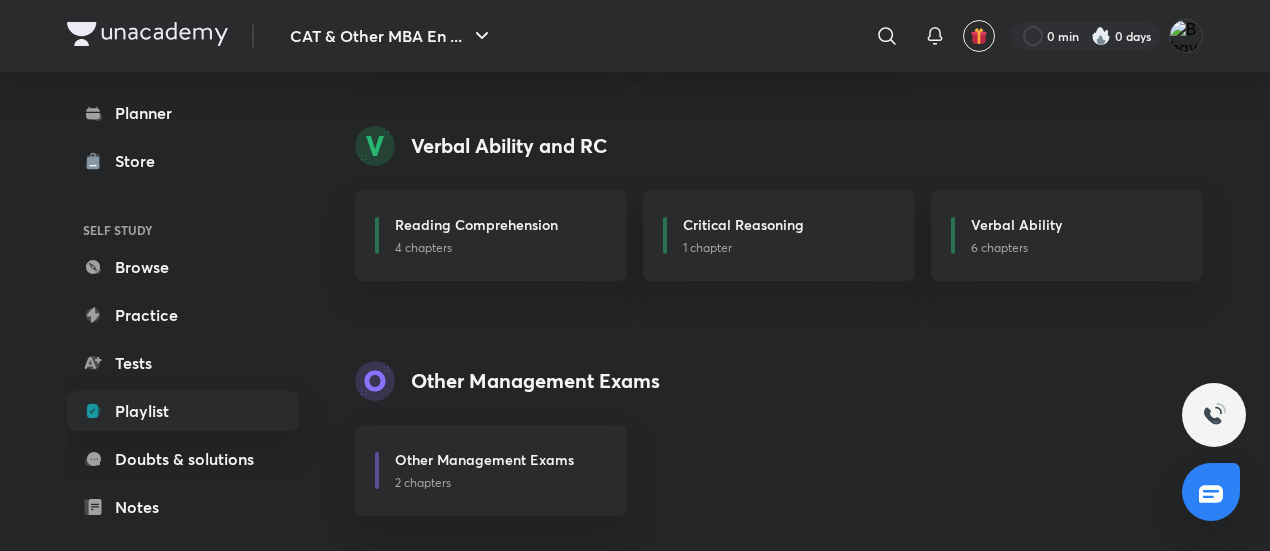 click on "Quantitative Aptitude Basic Maths 9 chapters Advanced Maths 11 chapters DI and LR Logical Reasoning 16 chapters Data Interpretation 6 chapters Verbal Ability and RC Reading Comprehension 4 chapters Critical Reasoning 1 chapter Verbal Ability 6 chapters Other Management Exams Other Management Exams 2 chapters" at bounding box center (795, 86) 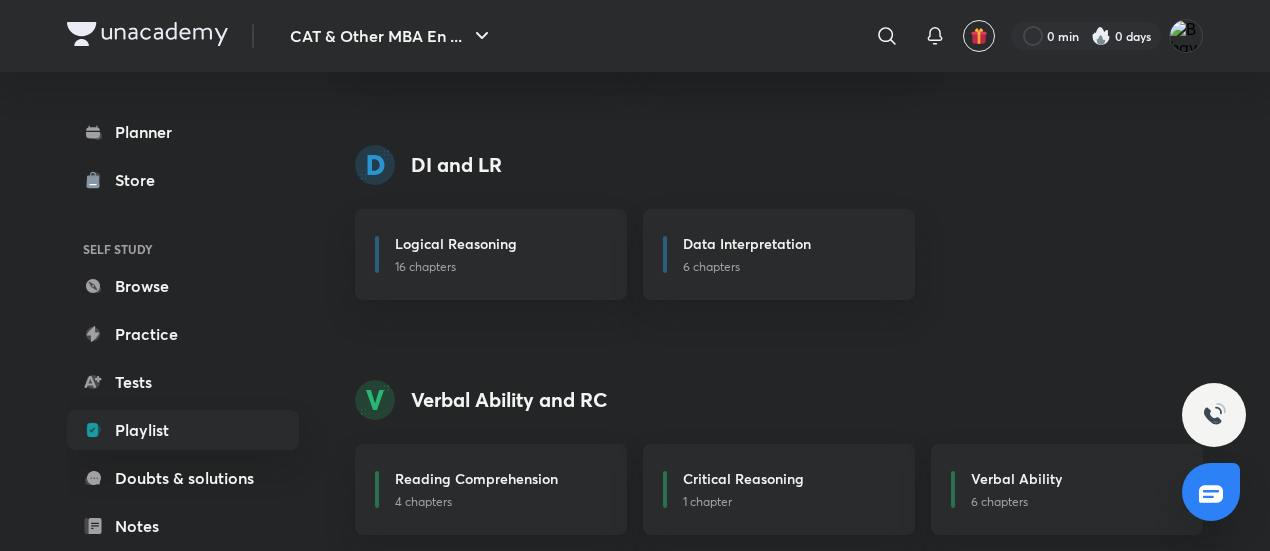 scroll, scrollTop: 372, scrollLeft: 0, axis: vertical 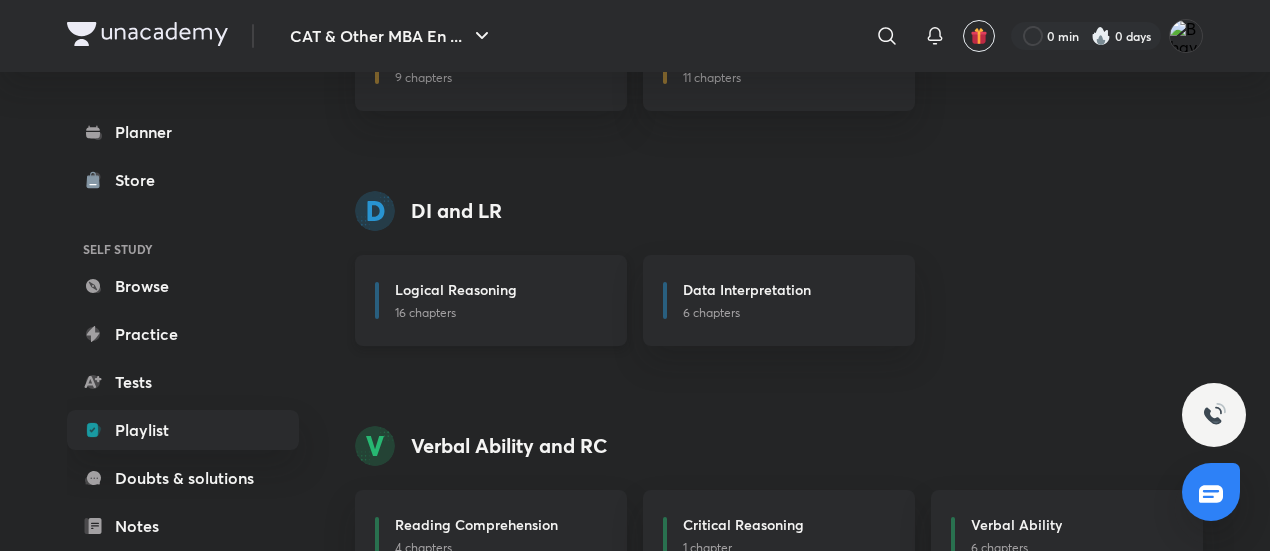 click on "Logical Reasoning" at bounding box center (456, 289) 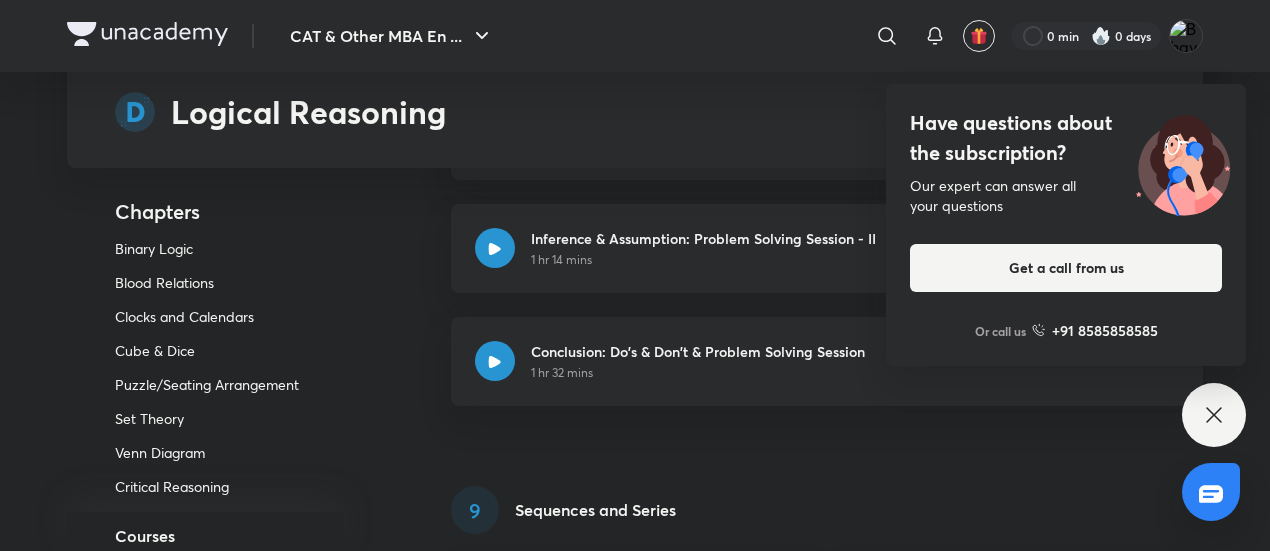 scroll, scrollTop: 6400, scrollLeft: 0, axis: vertical 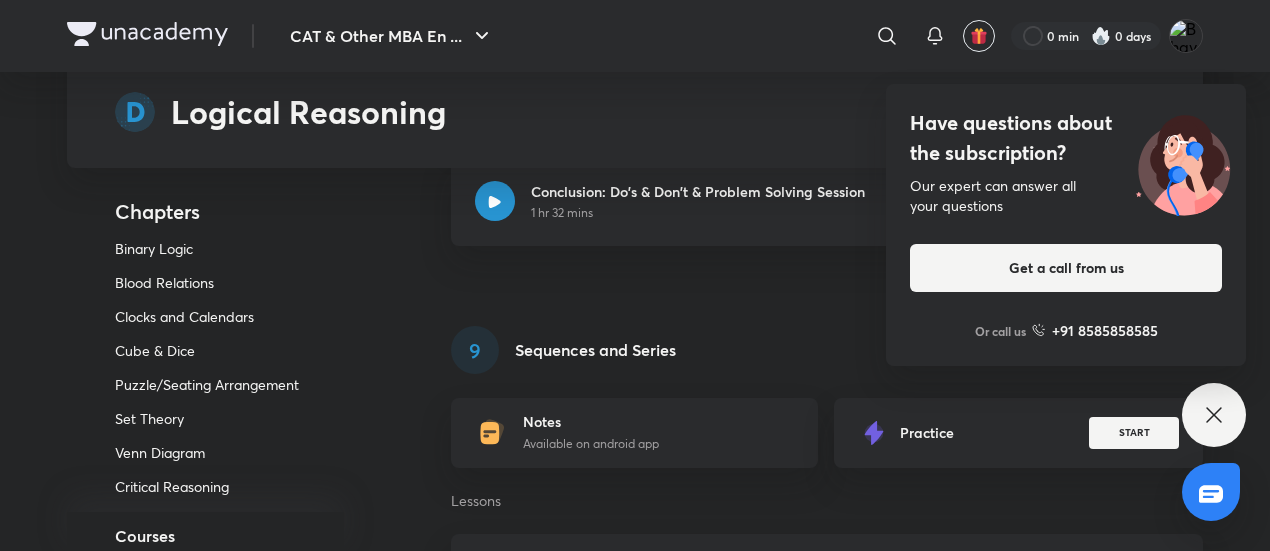 click 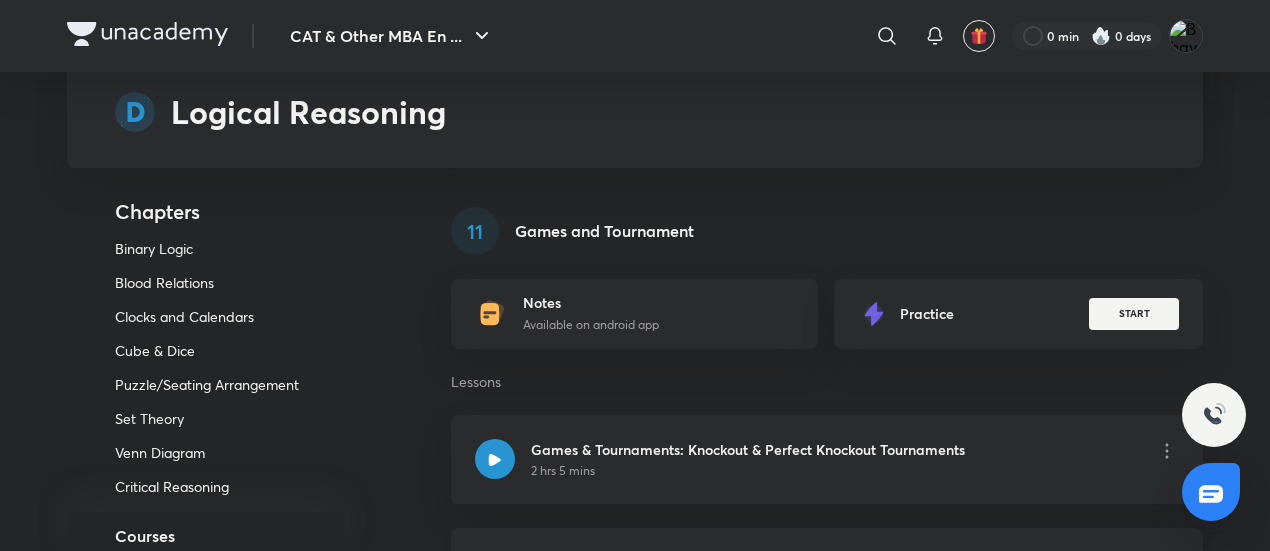 scroll, scrollTop: 8500, scrollLeft: 0, axis: vertical 